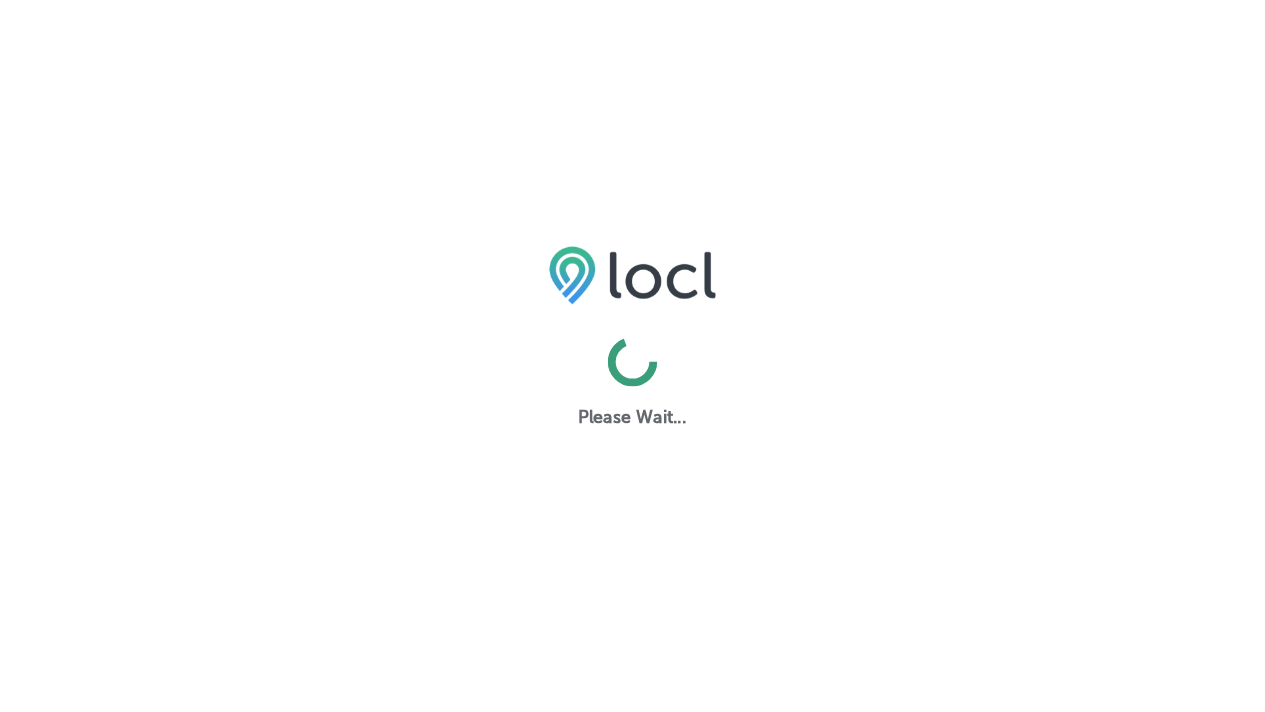 scroll, scrollTop: 0, scrollLeft: 0, axis: both 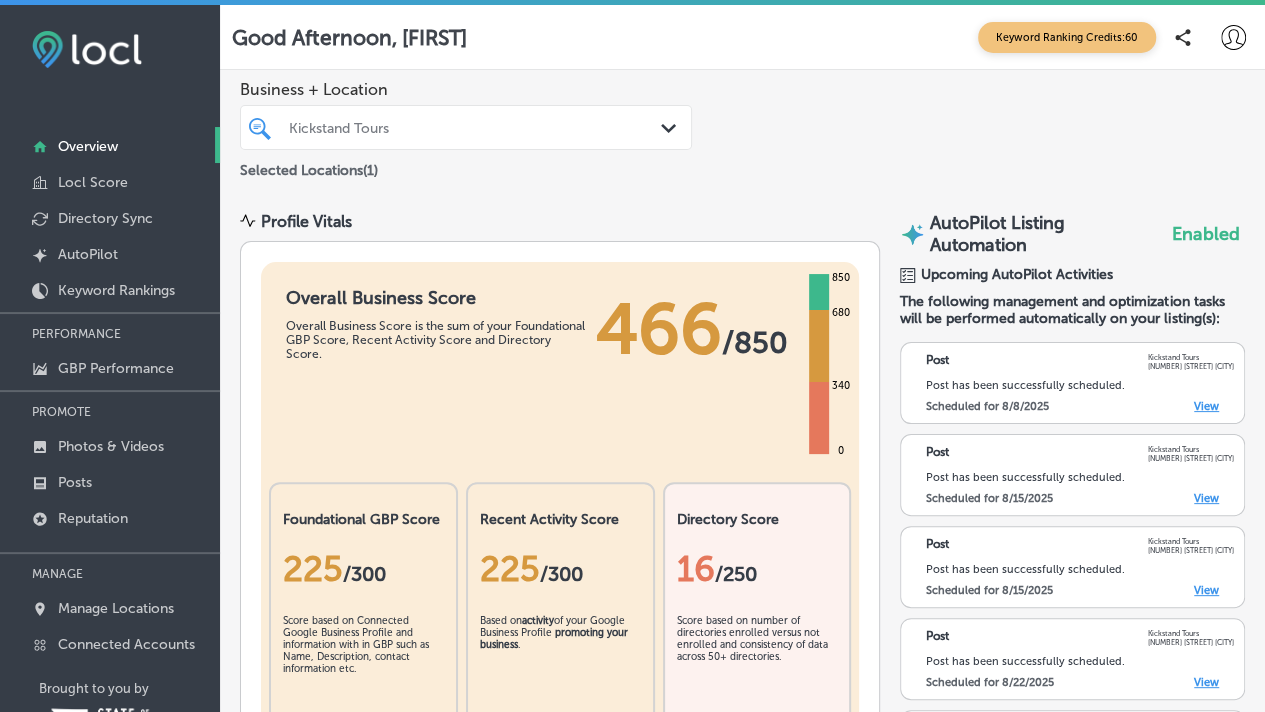 click on "View" at bounding box center (1206, 406) 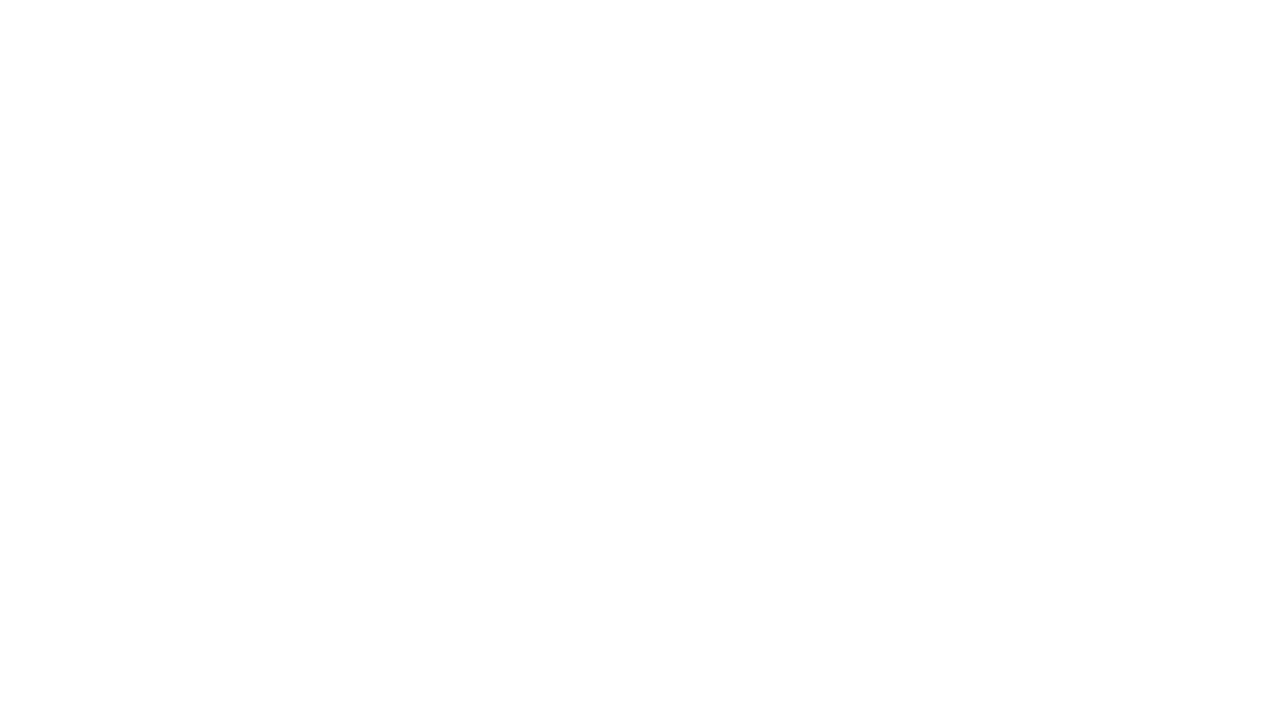 scroll, scrollTop: 0, scrollLeft: 0, axis: both 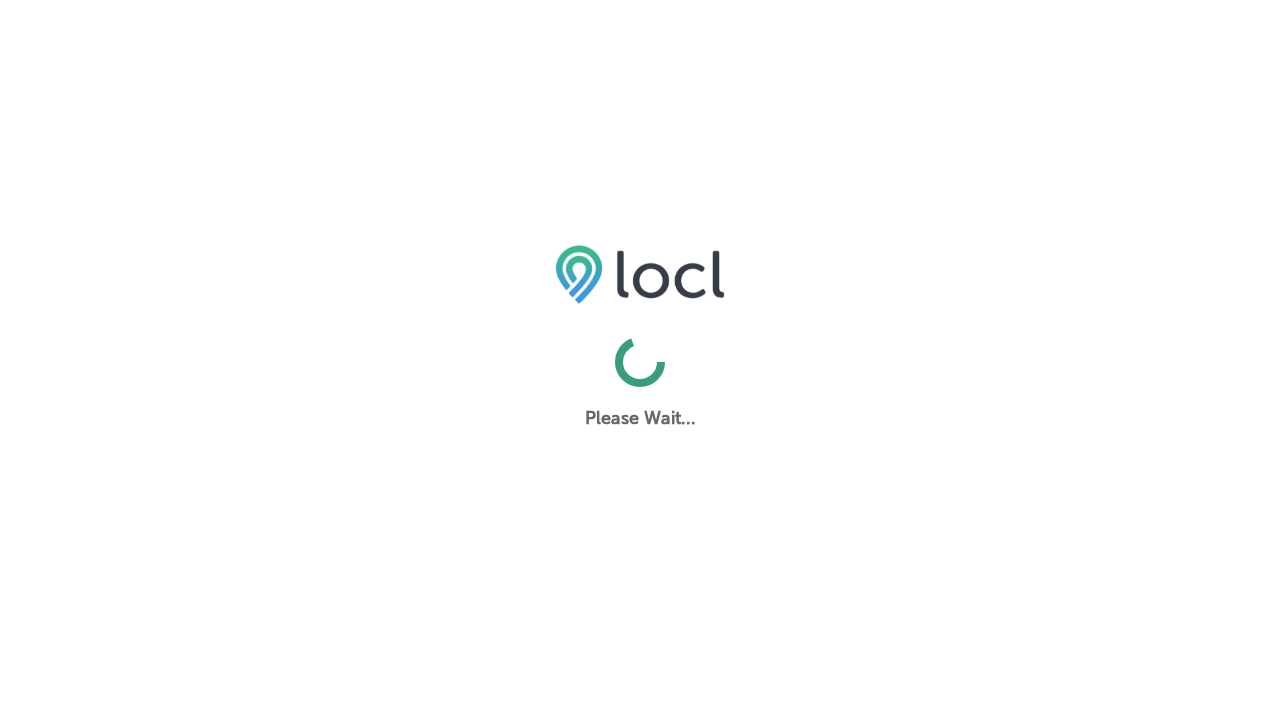 select on "US" 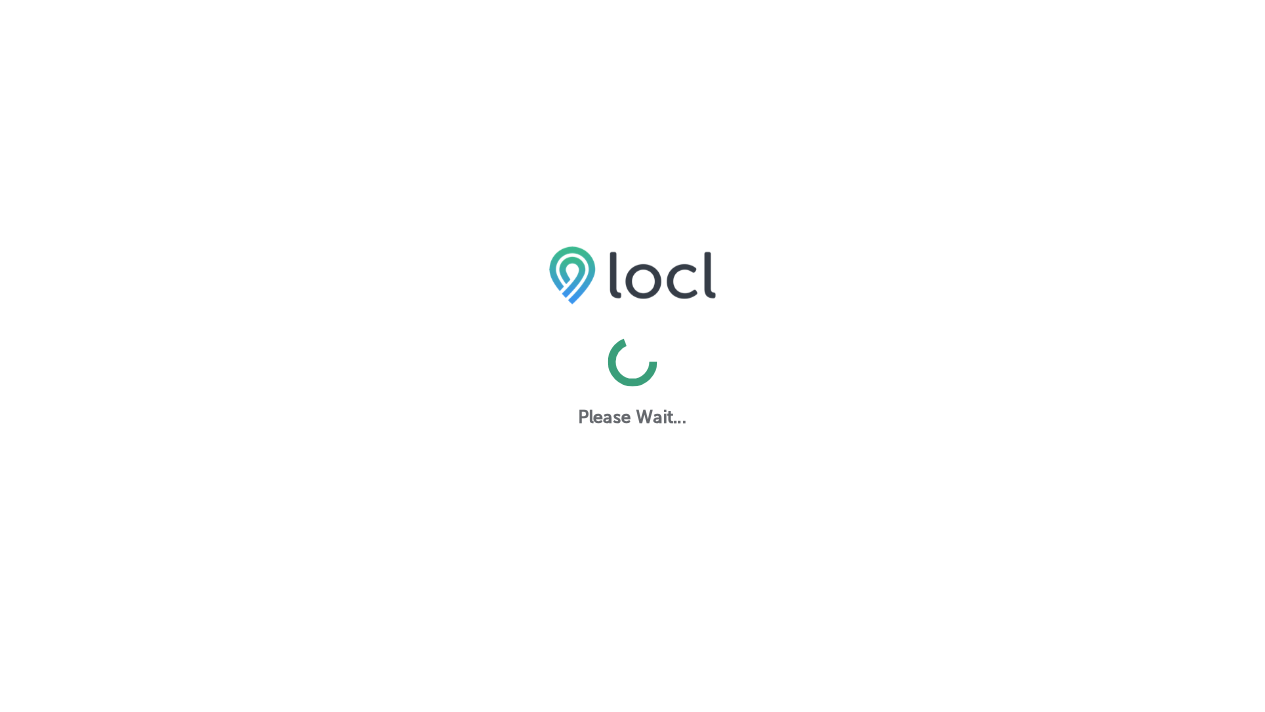 scroll, scrollTop: 0, scrollLeft: 0, axis: both 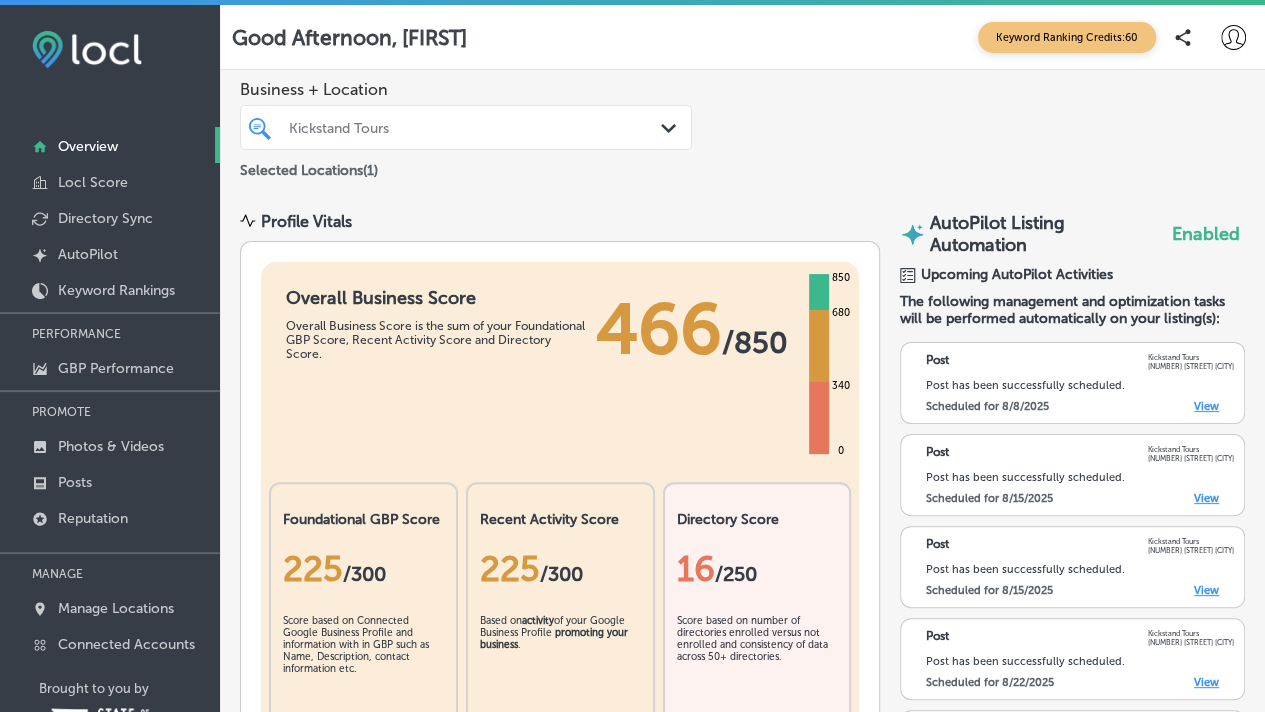 click on "View" at bounding box center [1206, 406] 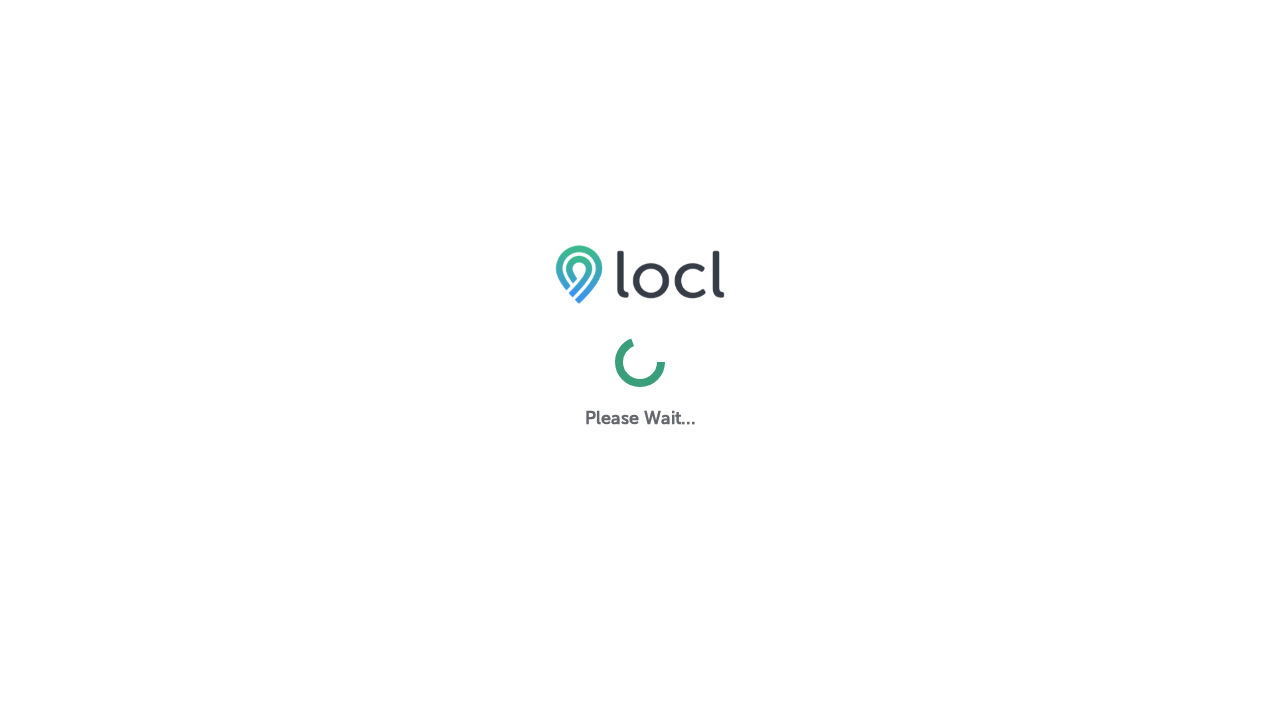 scroll, scrollTop: 0, scrollLeft: 0, axis: both 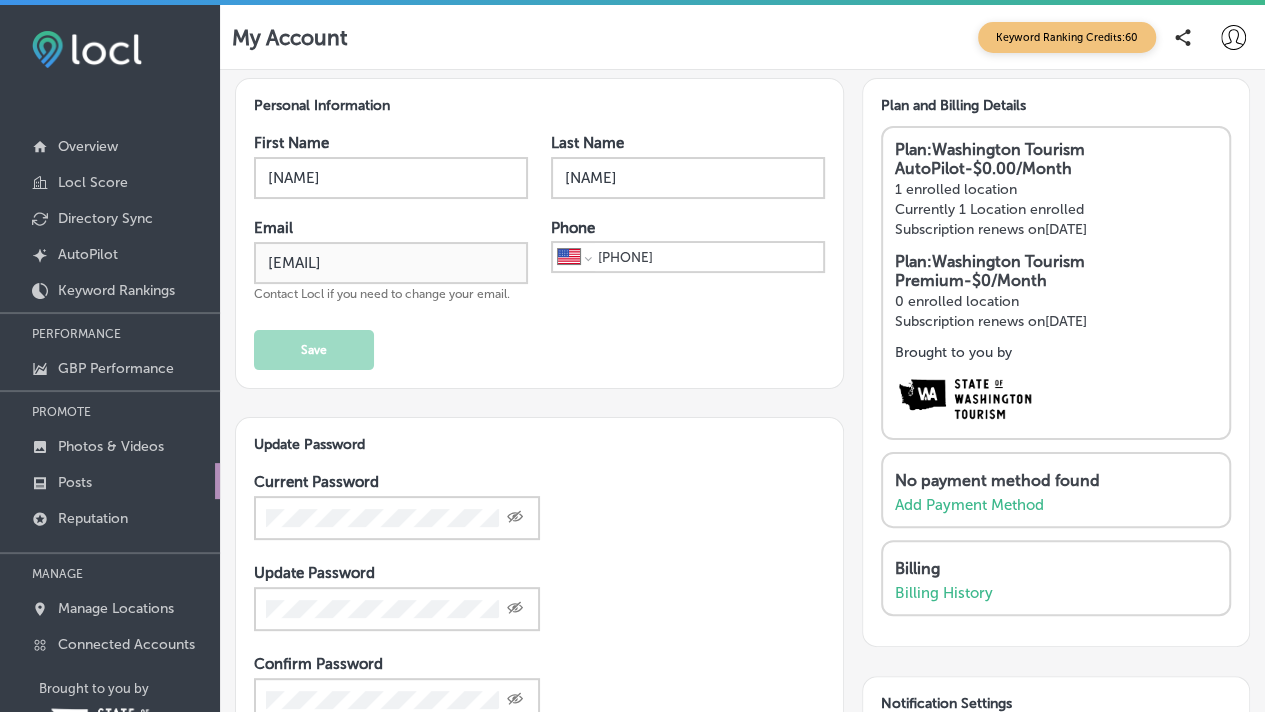 click on "Posts" at bounding box center [75, 482] 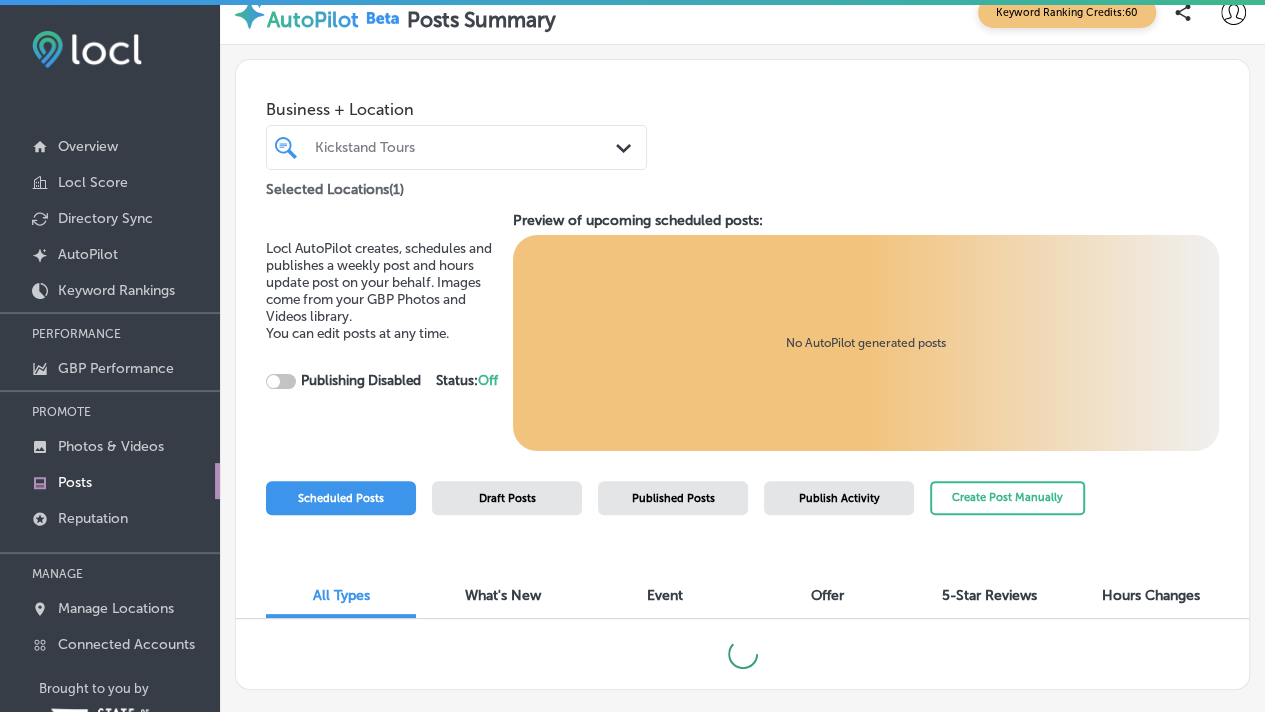 scroll, scrollTop: 42, scrollLeft: 0, axis: vertical 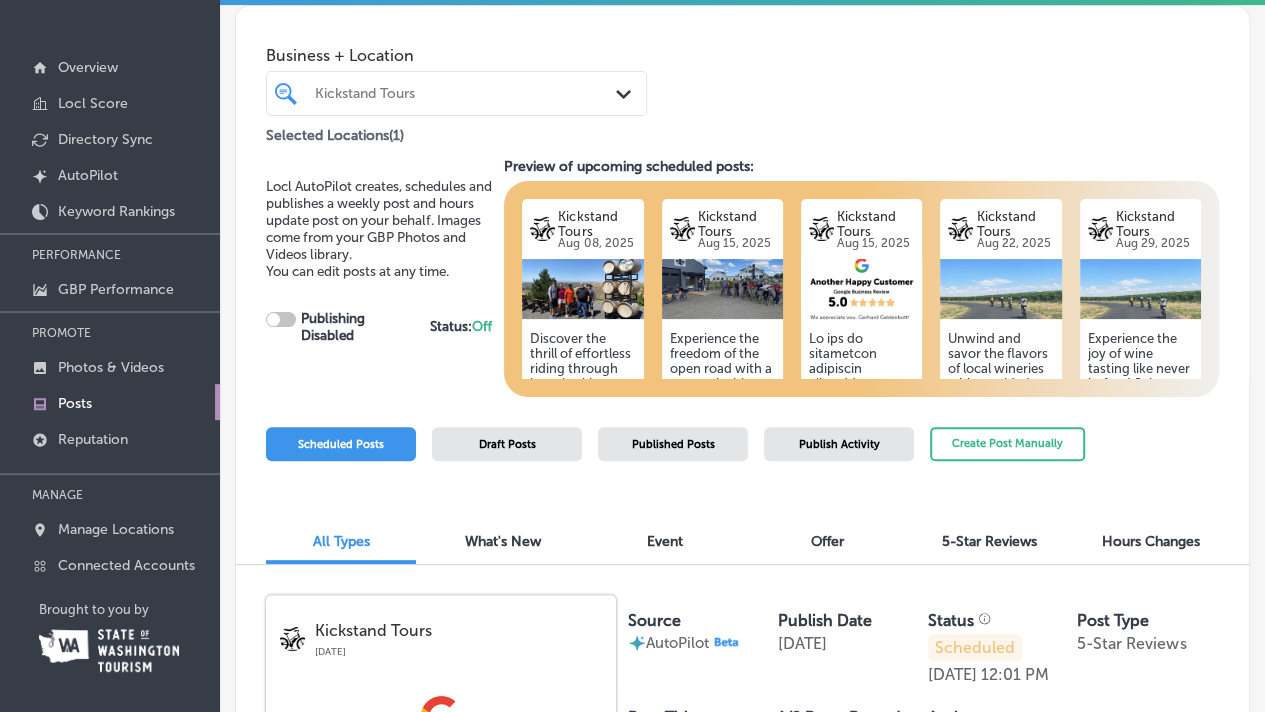 checkbox on "true" 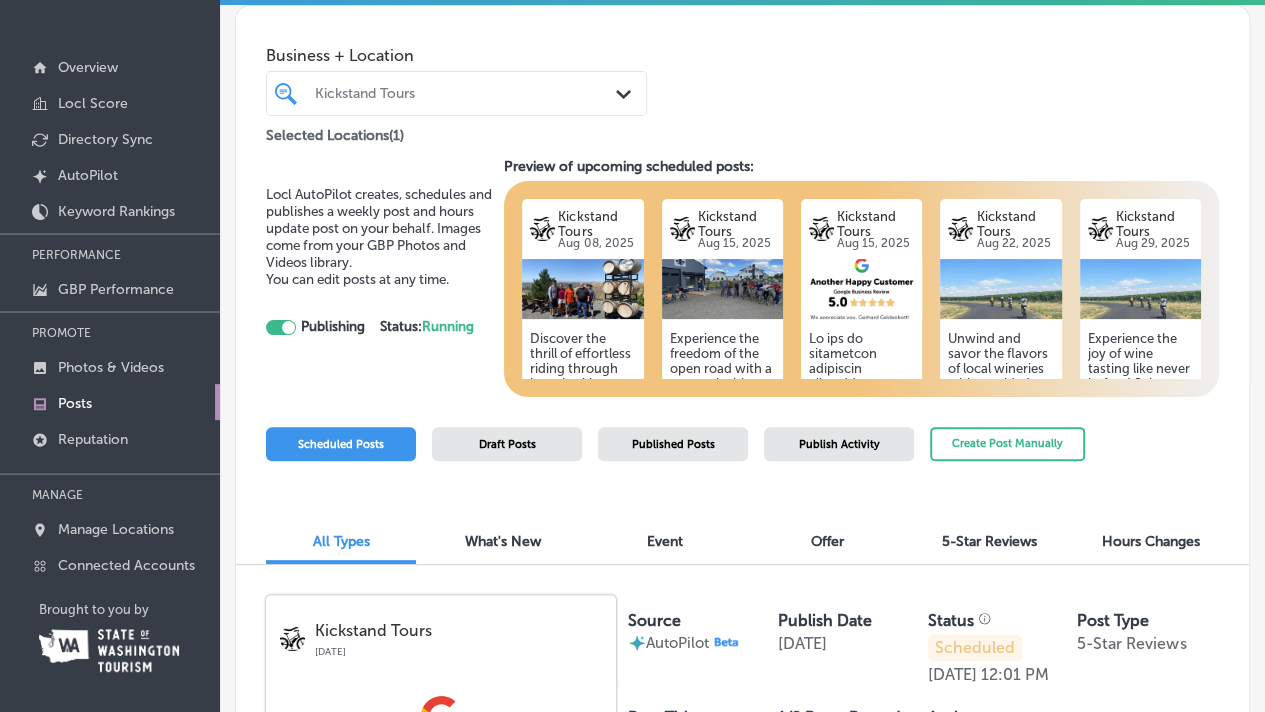 scroll, scrollTop: 0, scrollLeft: 0, axis: both 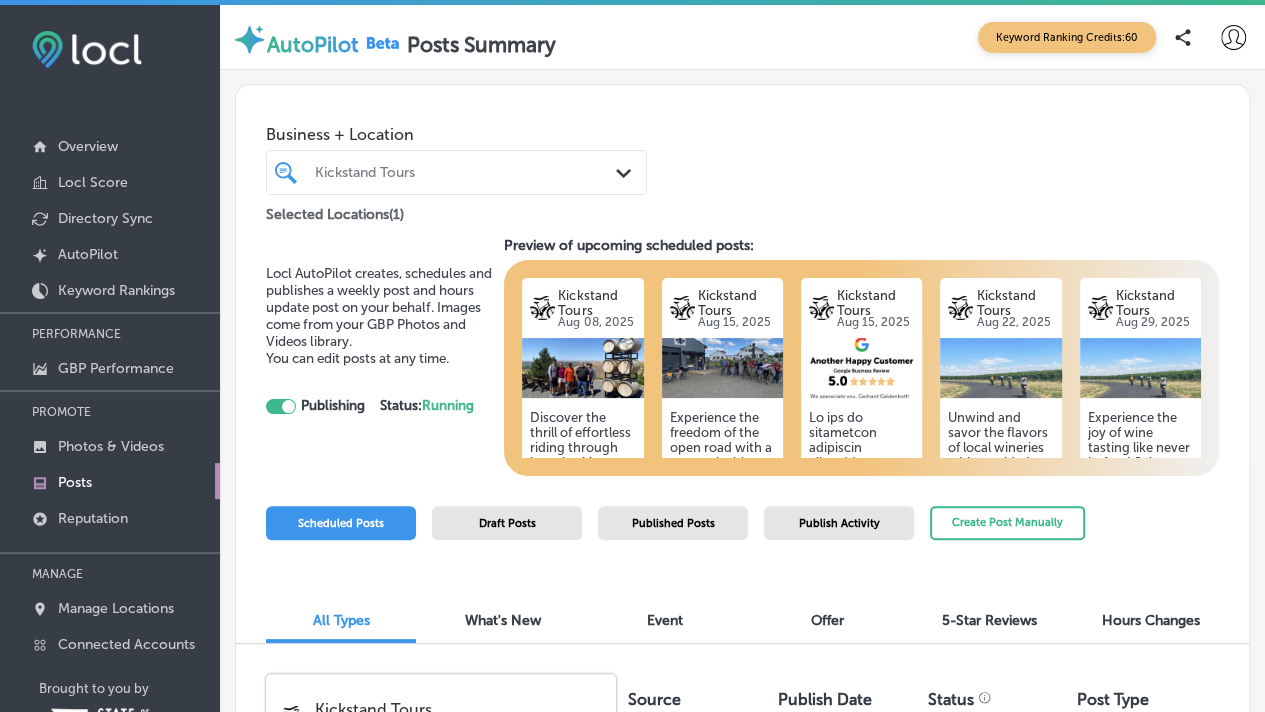 select on "US" 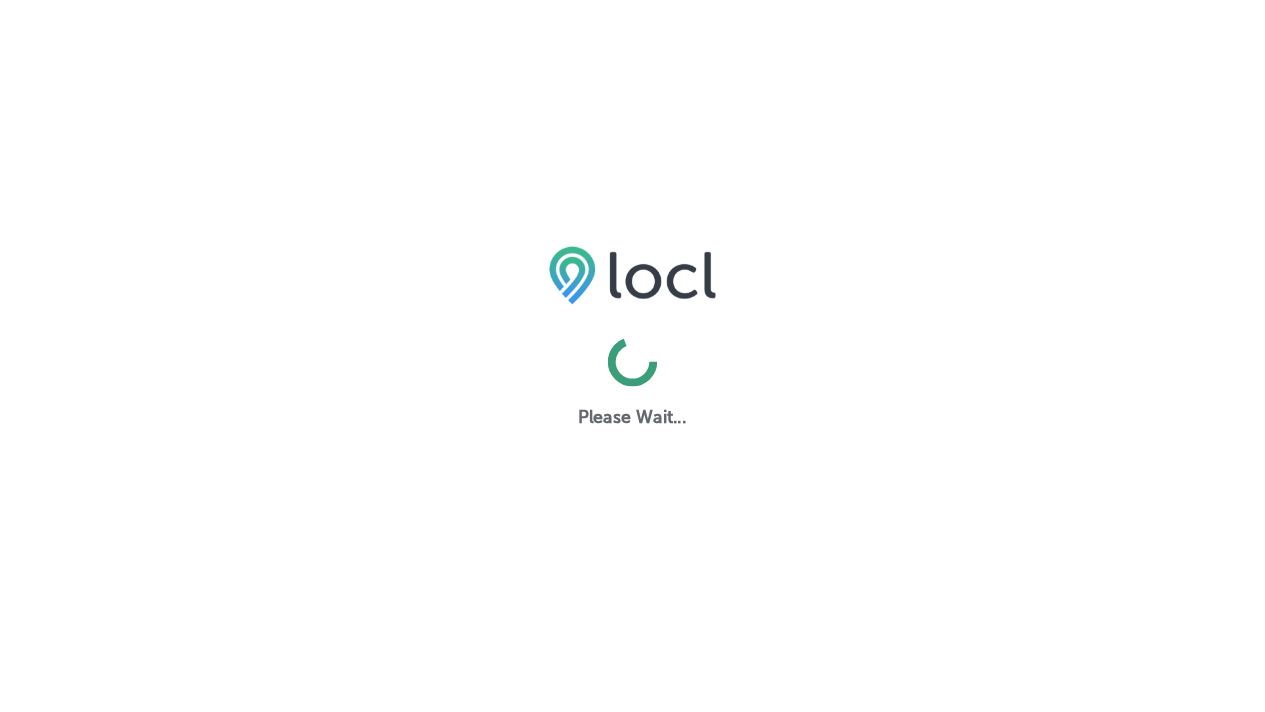 scroll, scrollTop: 0, scrollLeft: 0, axis: both 